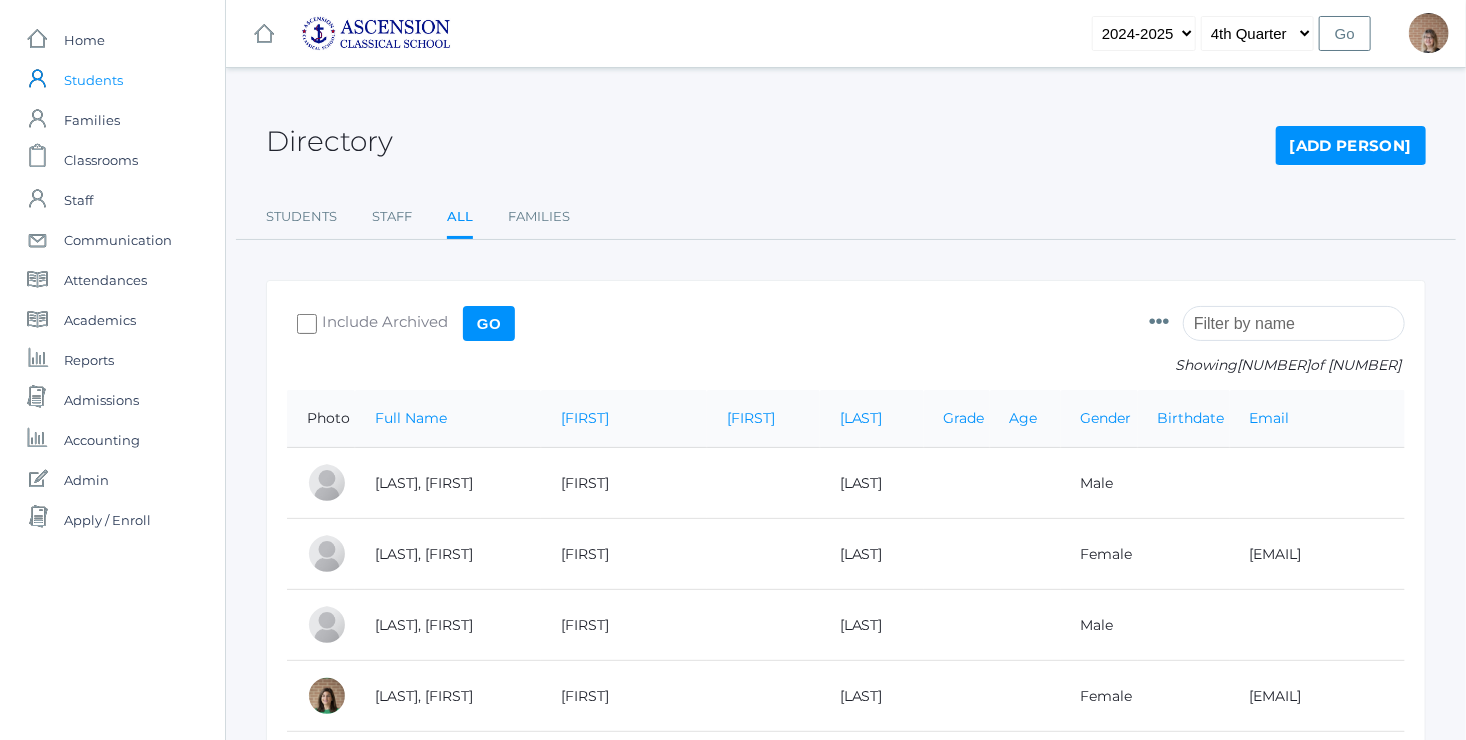 click on "Students" at bounding box center (93, 80) 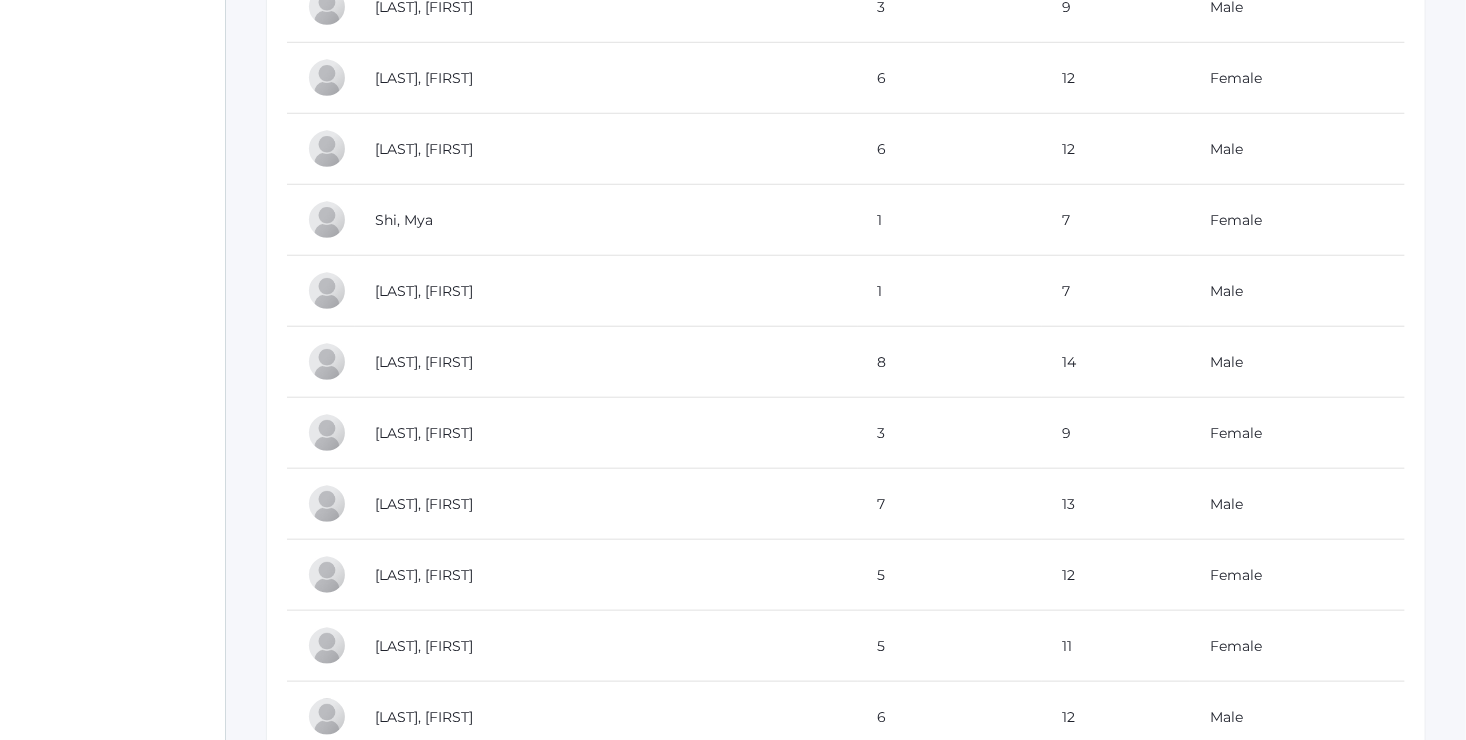 scroll, scrollTop: 8085, scrollLeft: 0, axis: vertical 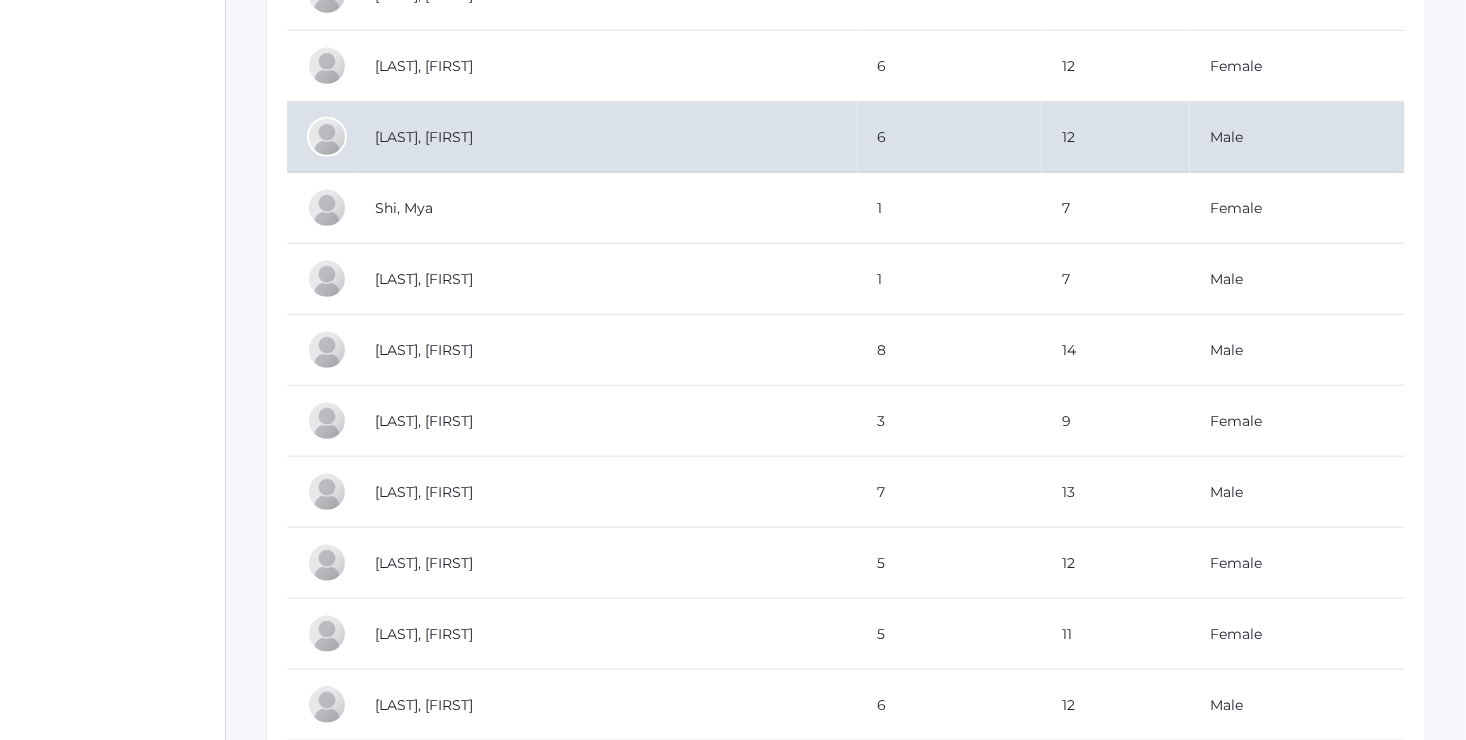 click on "[LAST], [FIRST]" at bounding box center [606, 137] 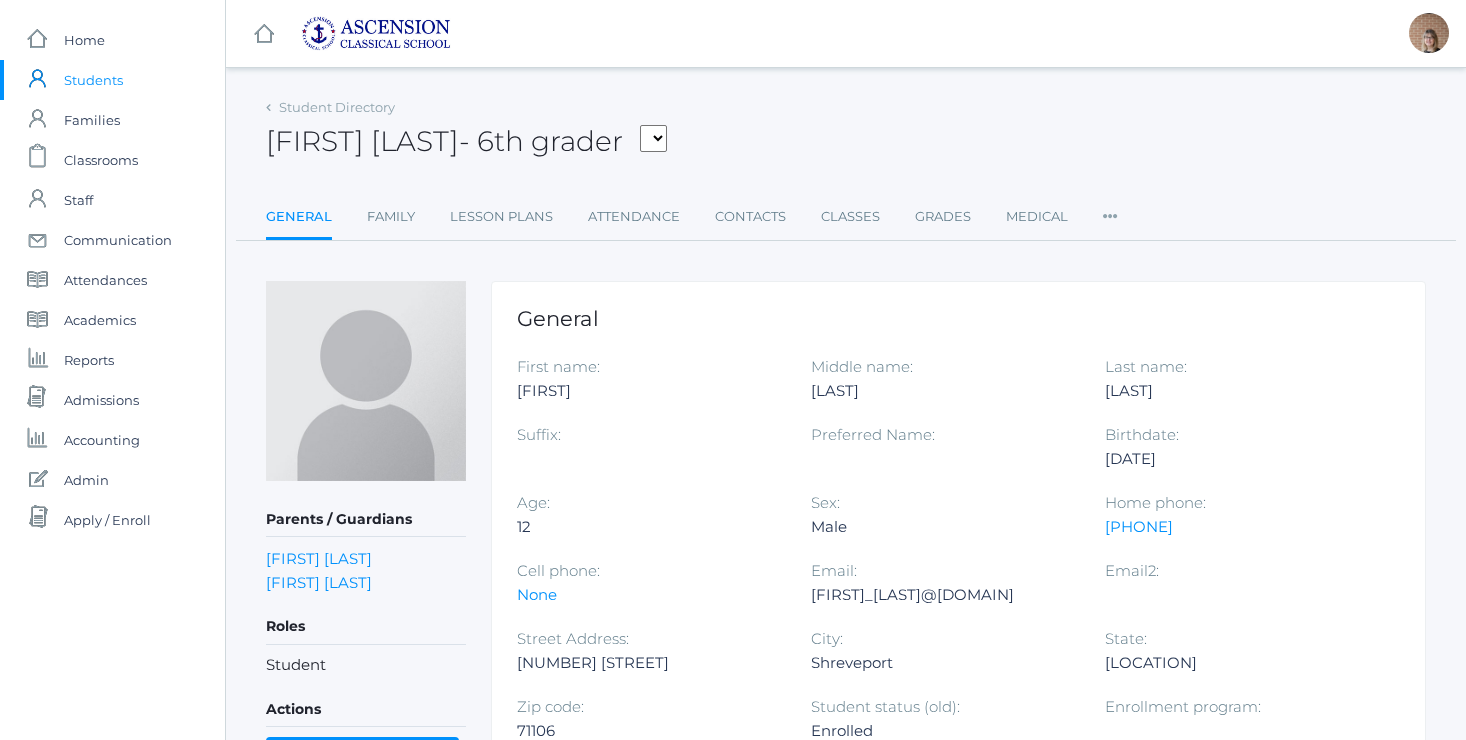 scroll, scrollTop: 0, scrollLeft: 0, axis: both 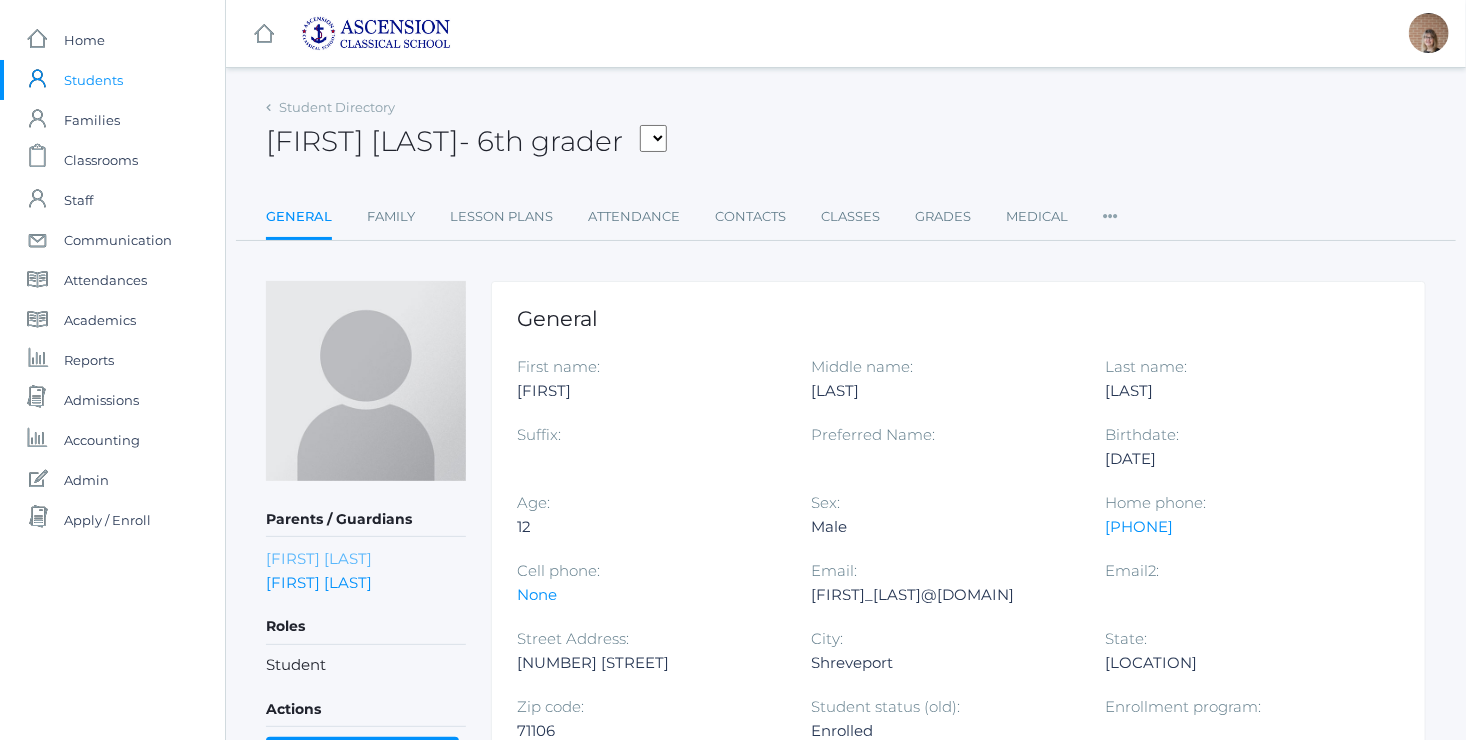 click on "Ralph Richardson" at bounding box center [319, 558] 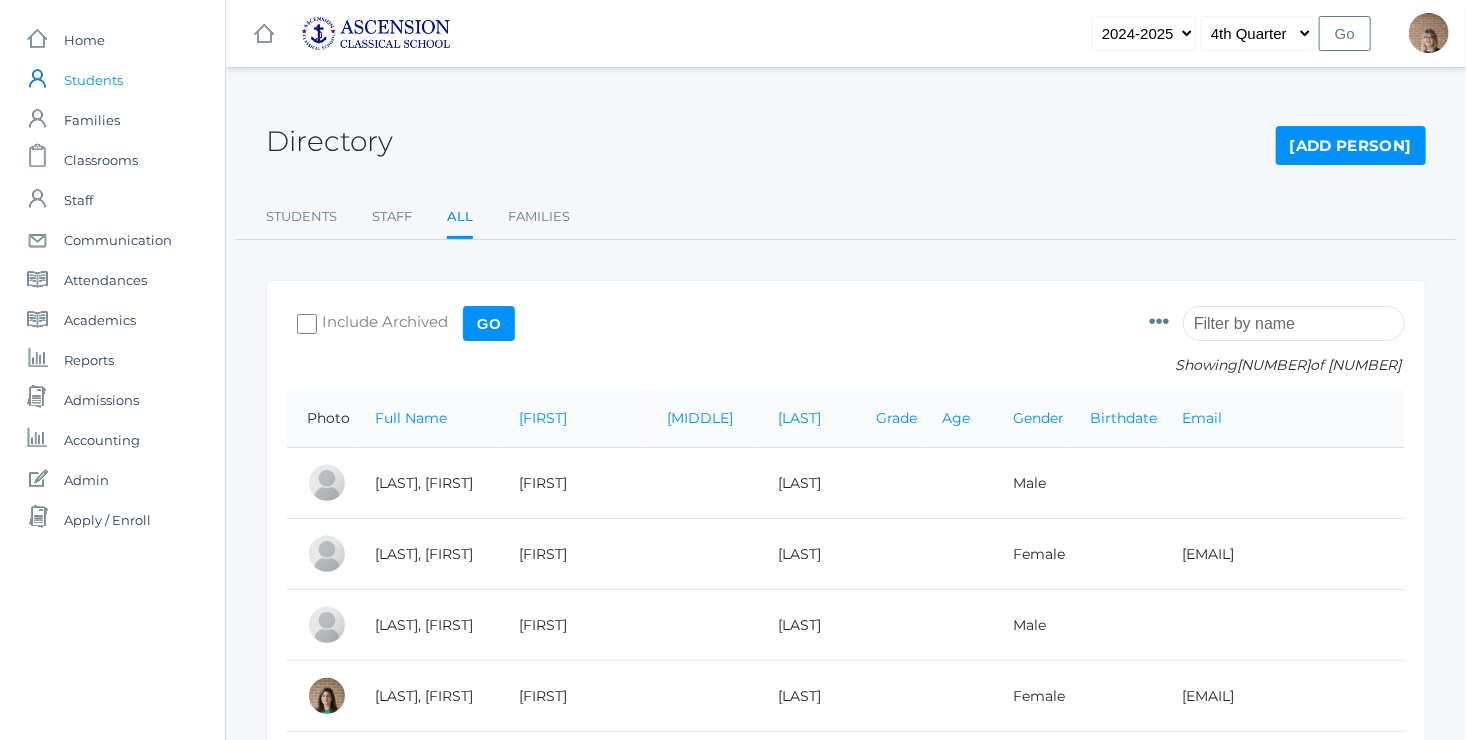 click on "Students" at bounding box center (93, 80) 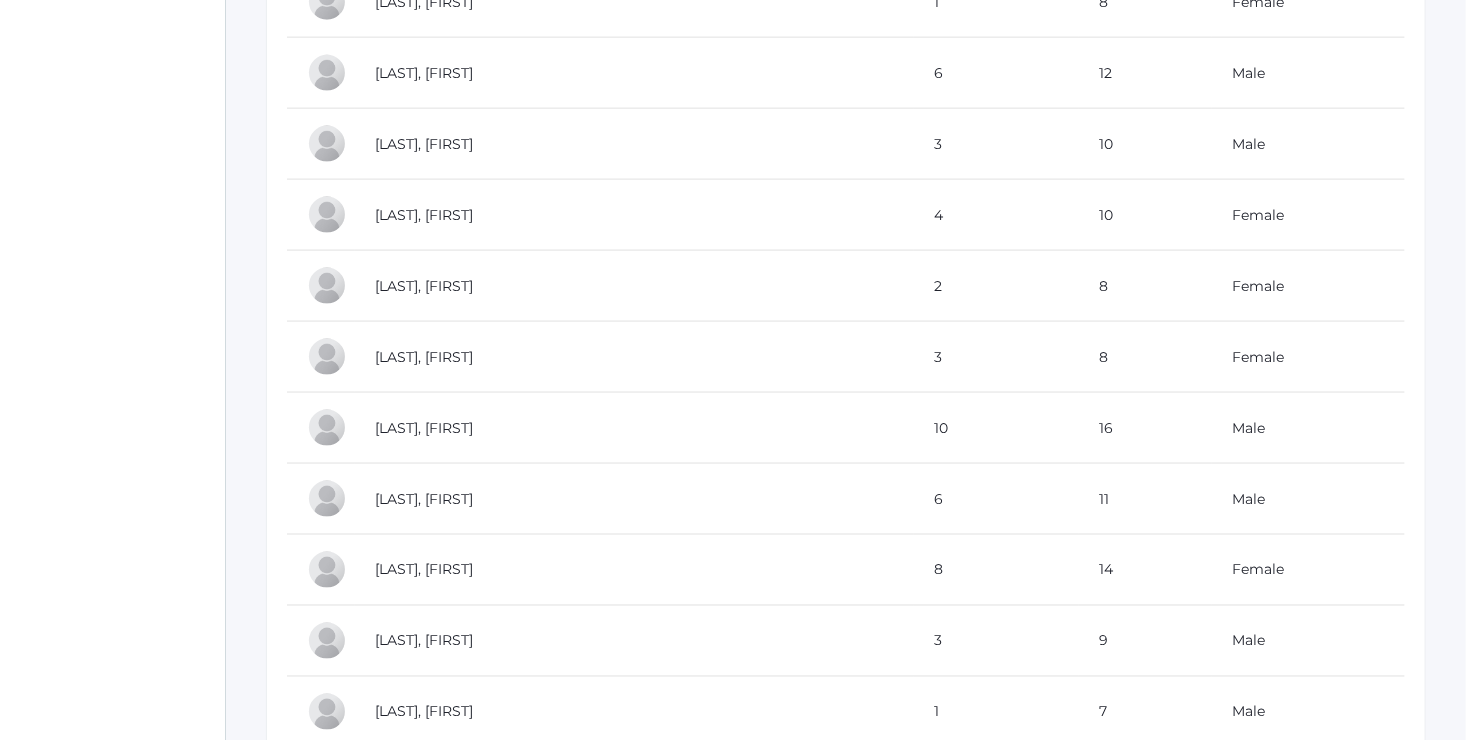 scroll, scrollTop: 4990, scrollLeft: 0, axis: vertical 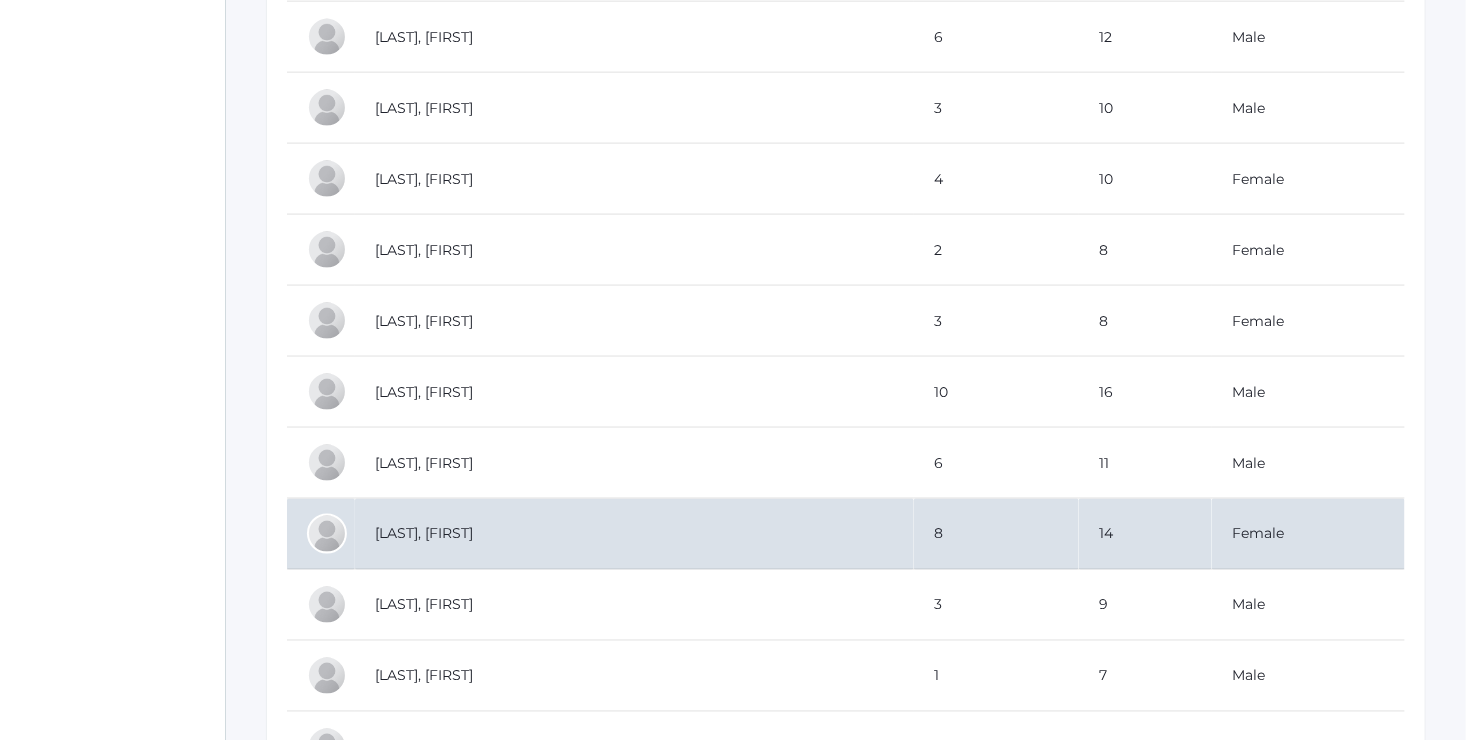 click on "[LAST], [FIRST]" at bounding box center (634, 534) 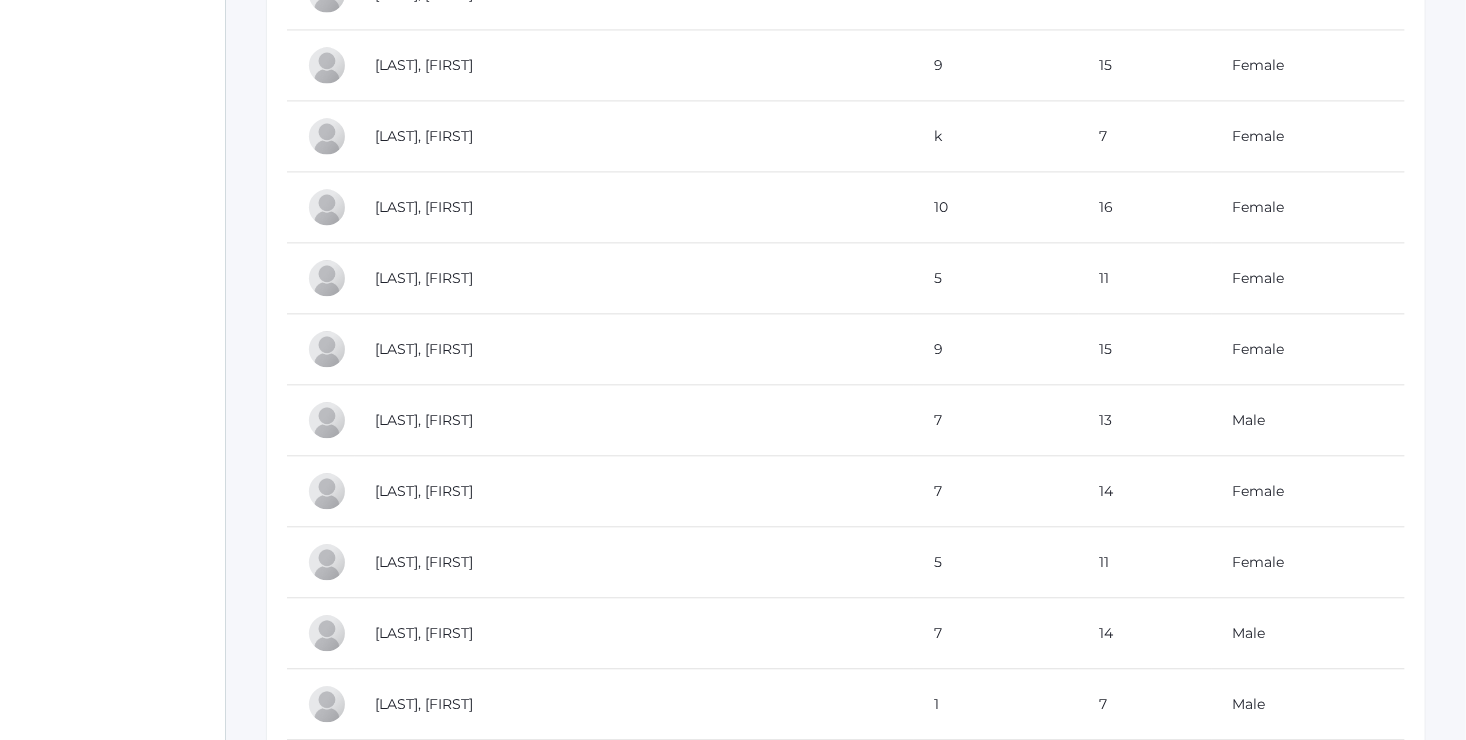 scroll, scrollTop: 2087, scrollLeft: 0, axis: vertical 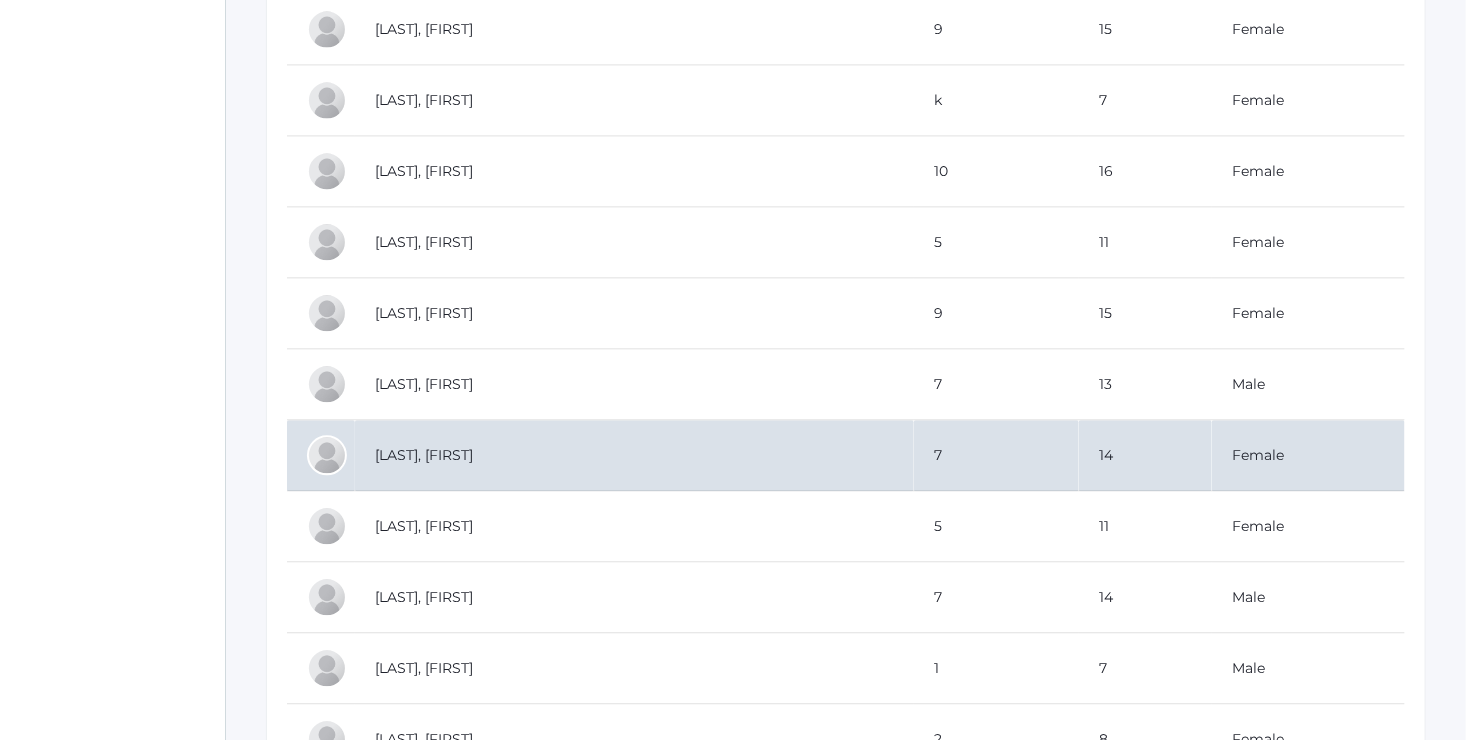 click on "[LAST], [FIRST]" at bounding box center [634, 455] 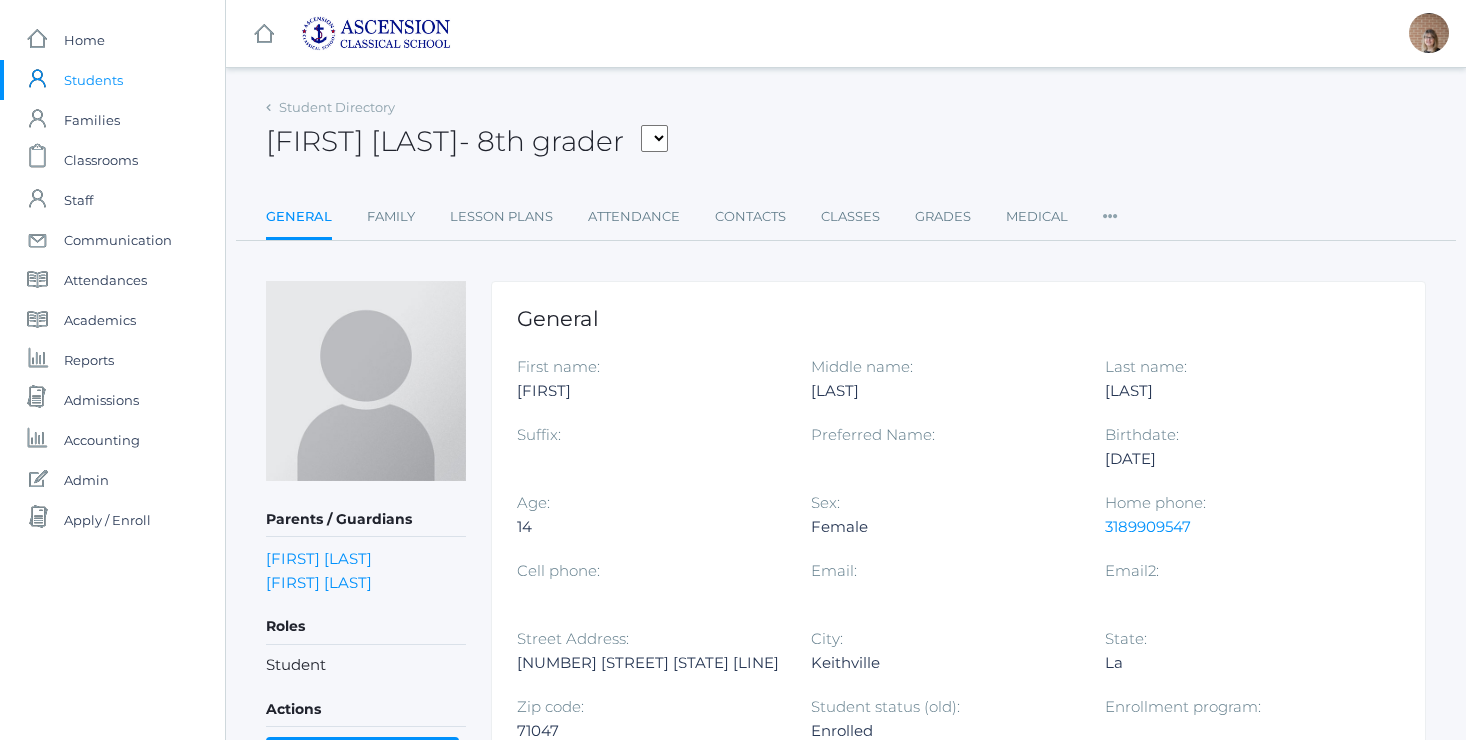 scroll, scrollTop: 0, scrollLeft: 0, axis: both 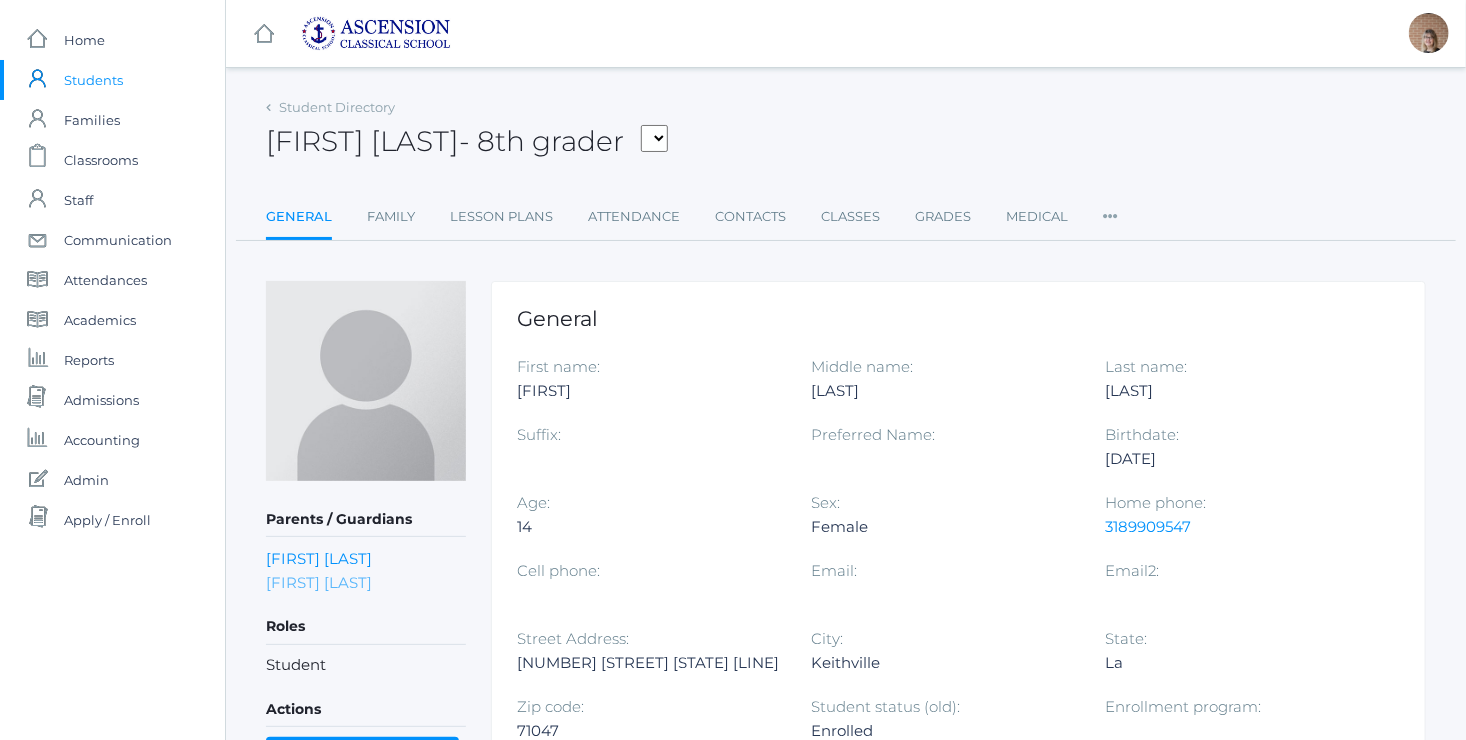 click on "[FIRST] [LAST]" at bounding box center (319, 582) 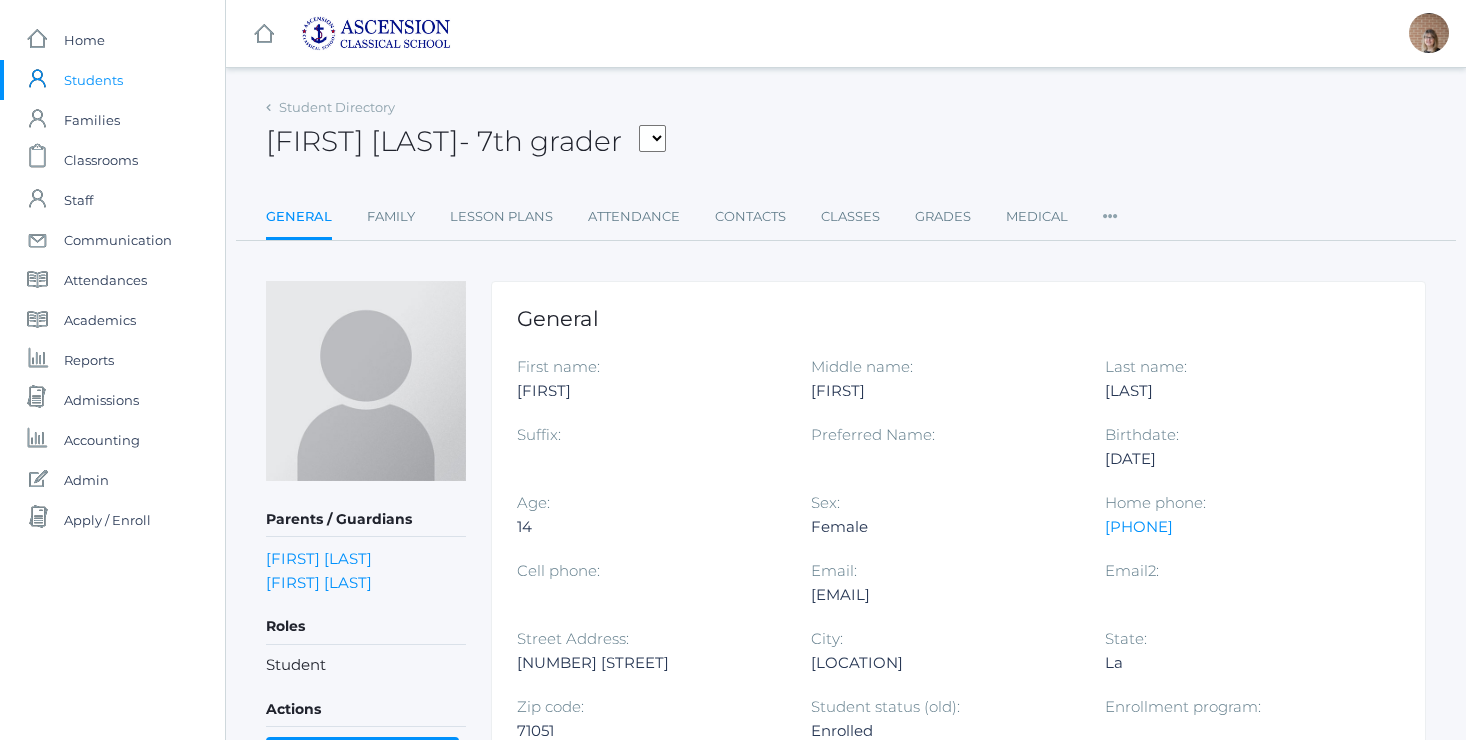 scroll, scrollTop: 0, scrollLeft: 0, axis: both 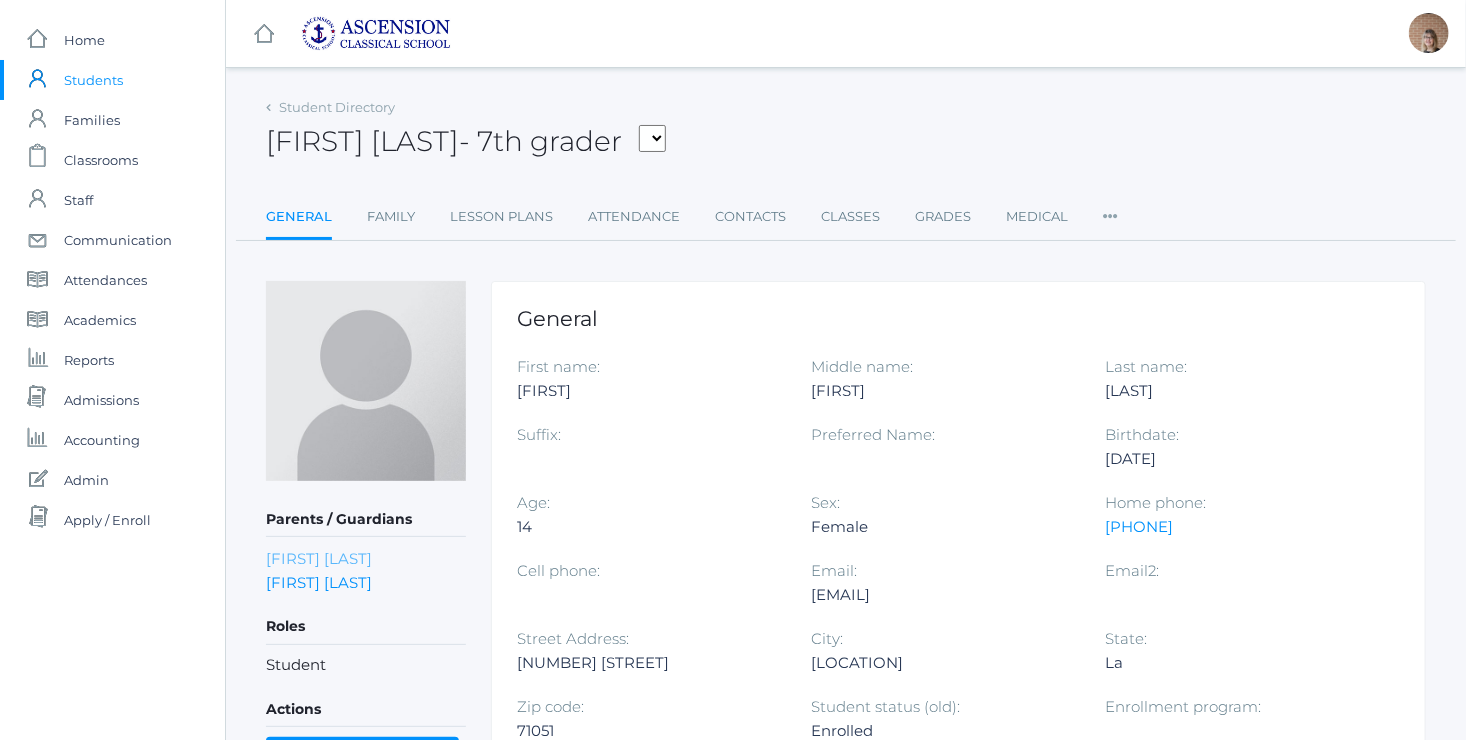 click on "William Dobson" at bounding box center (319, 558) 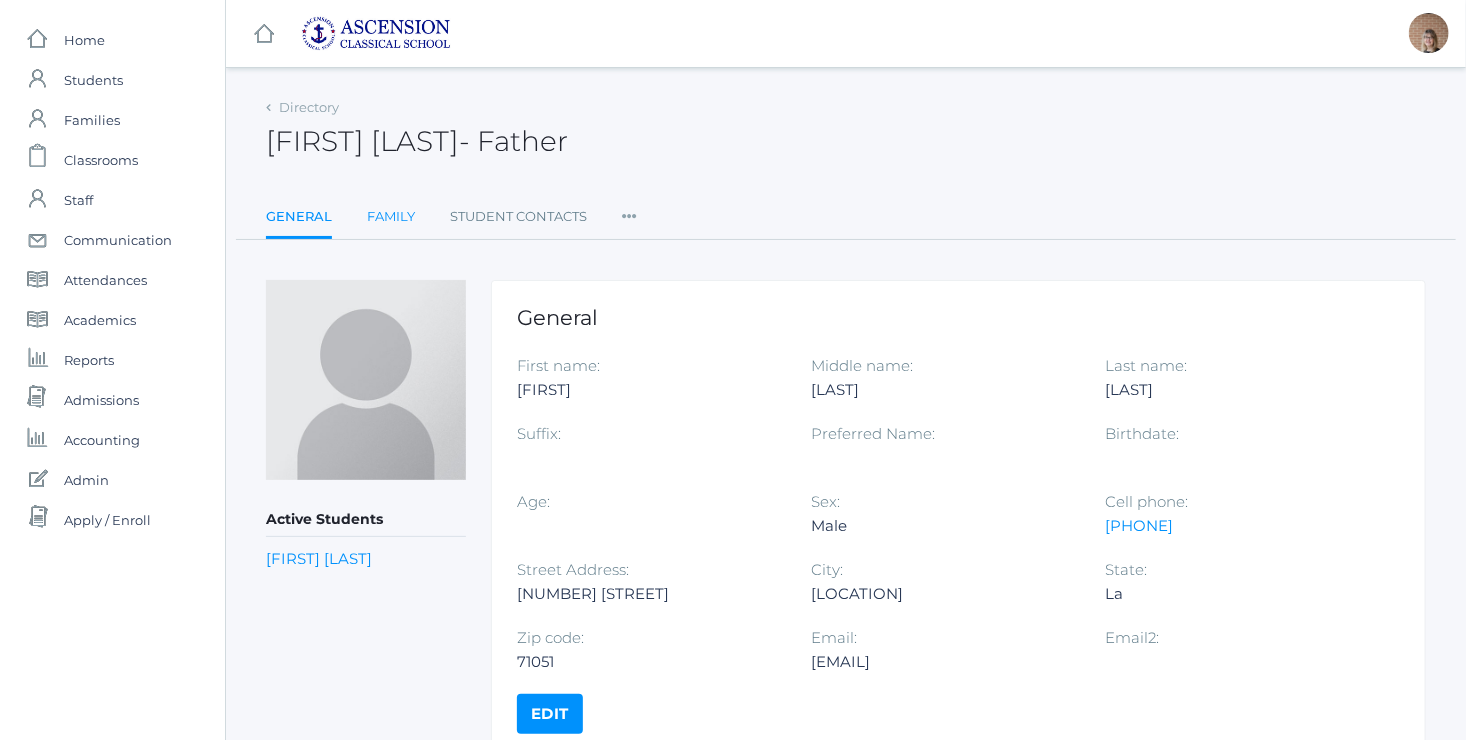 click on "Family" at bounding box center [391, 217] 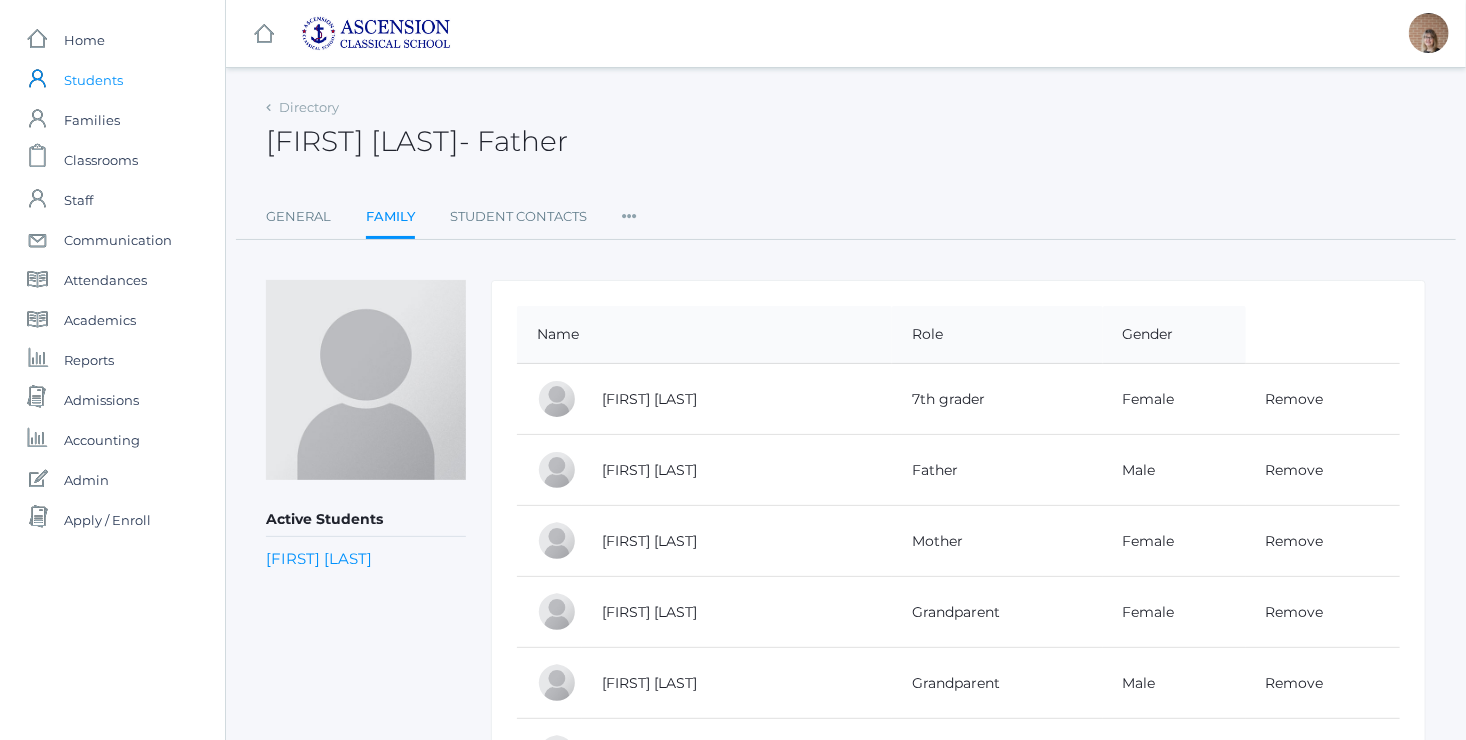 click on "Students" at bounding box center [93, 80] 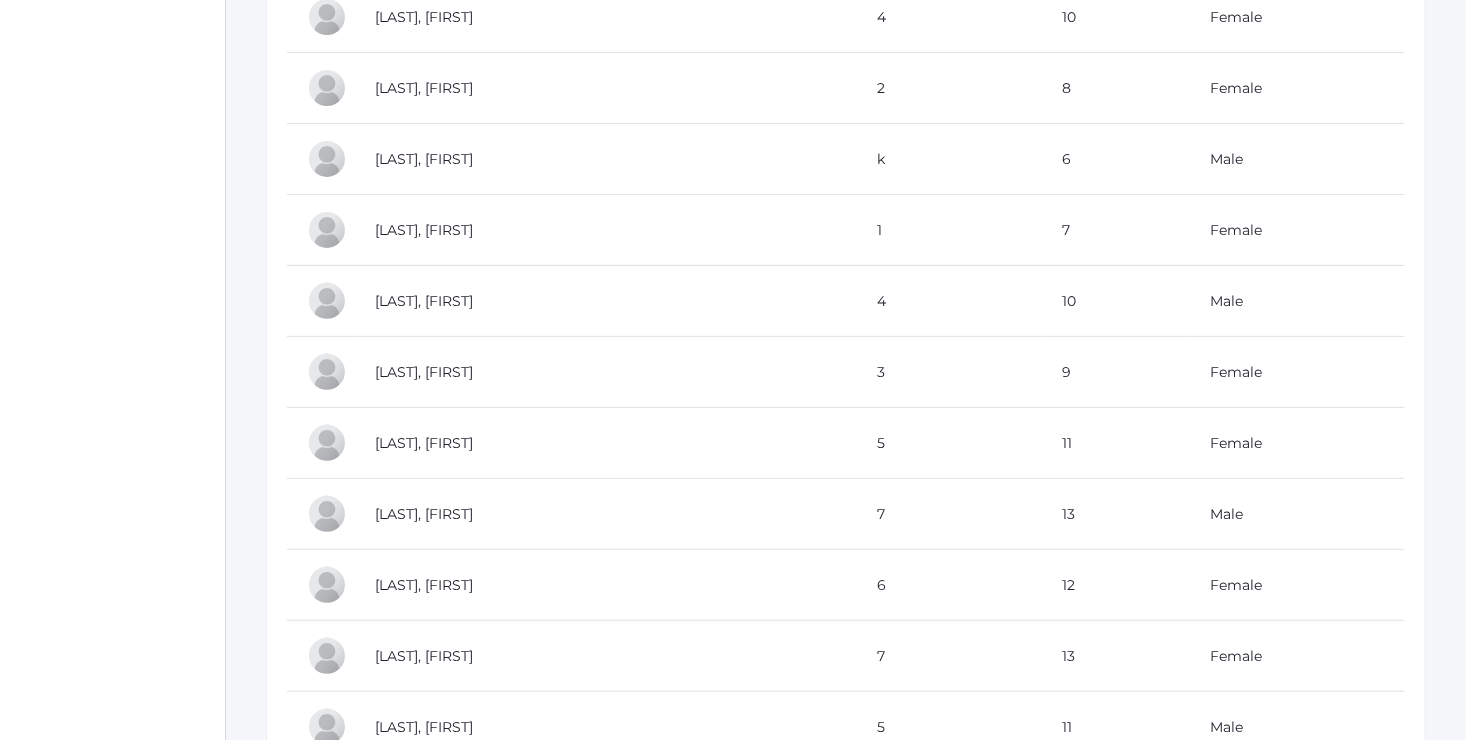 scroll, scrollTop: 3934, scrollLeft: 0, axis: vertical 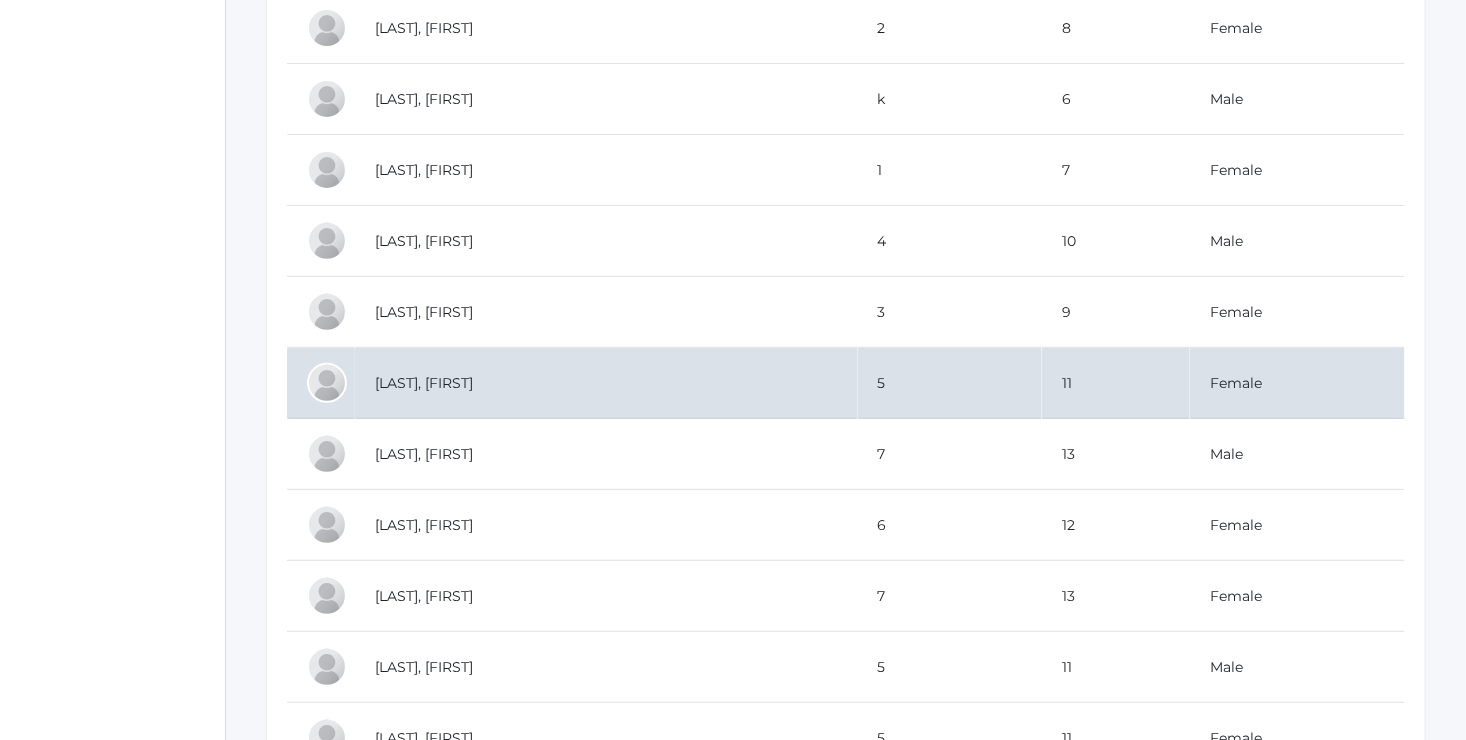 click on "James, Evelyn" at bounding box center (606, 383) 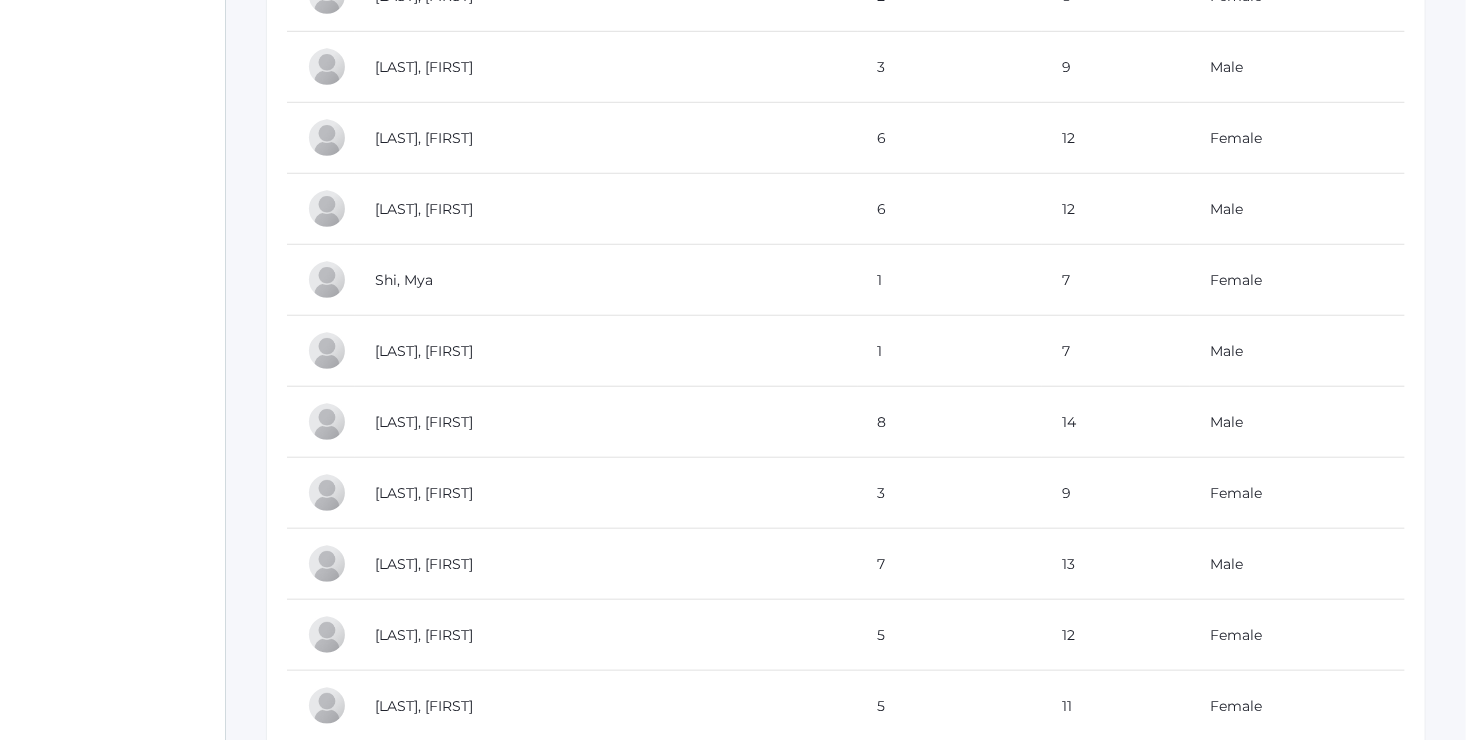 scroll, scrollTop: 8073, scrollLeft: 0, axis: vertical 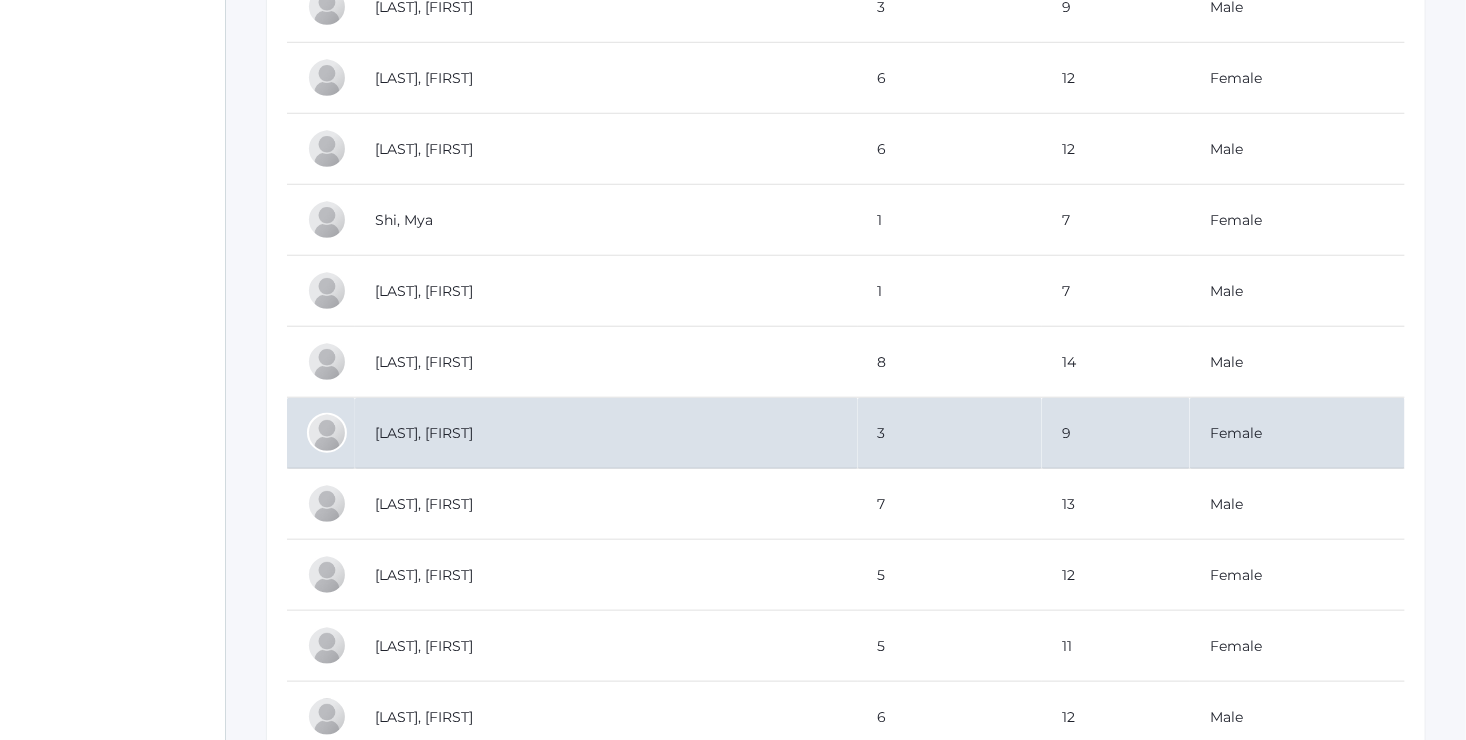 click on "[LAST], [FIRST]" at bounding box center (606, 433) 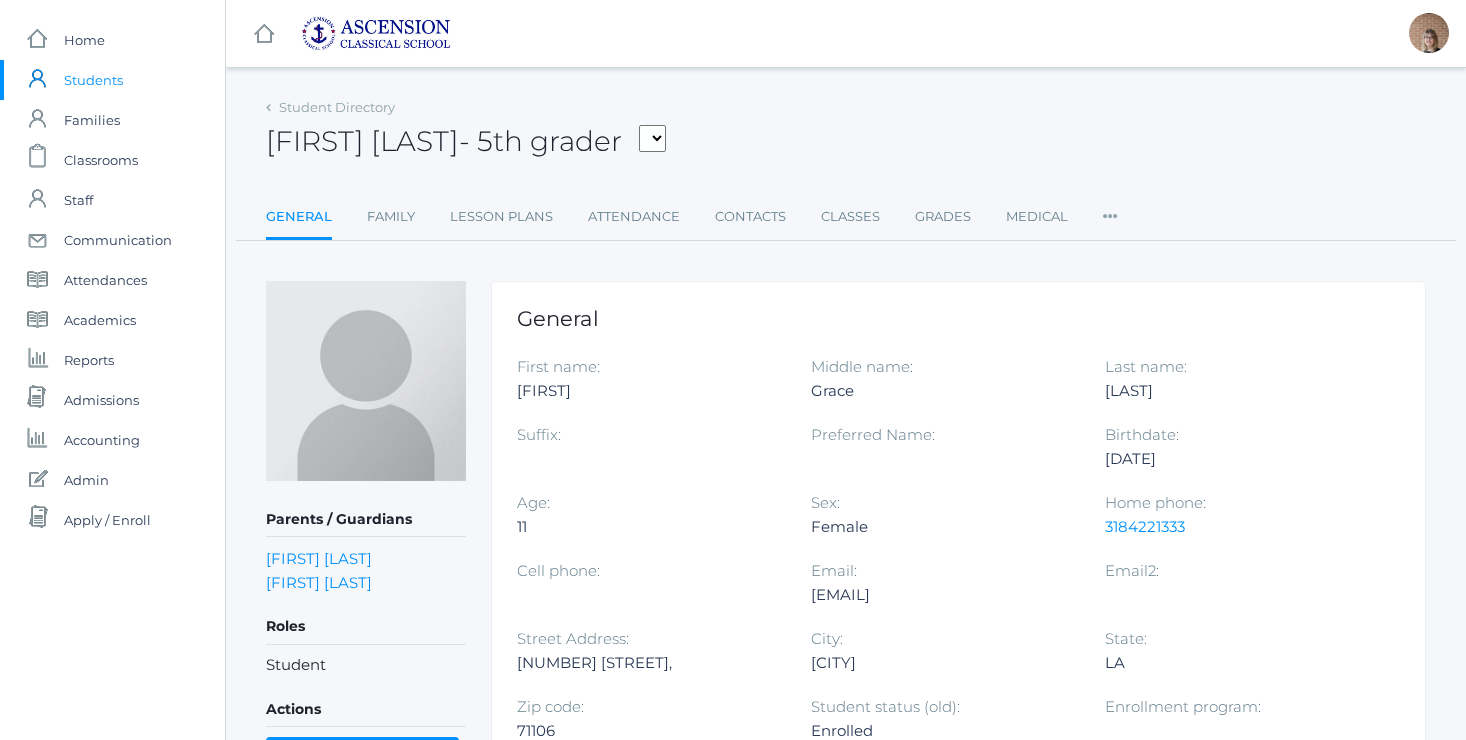 scroll, scrollTop: 0, scrollLeft: 0, axis: both 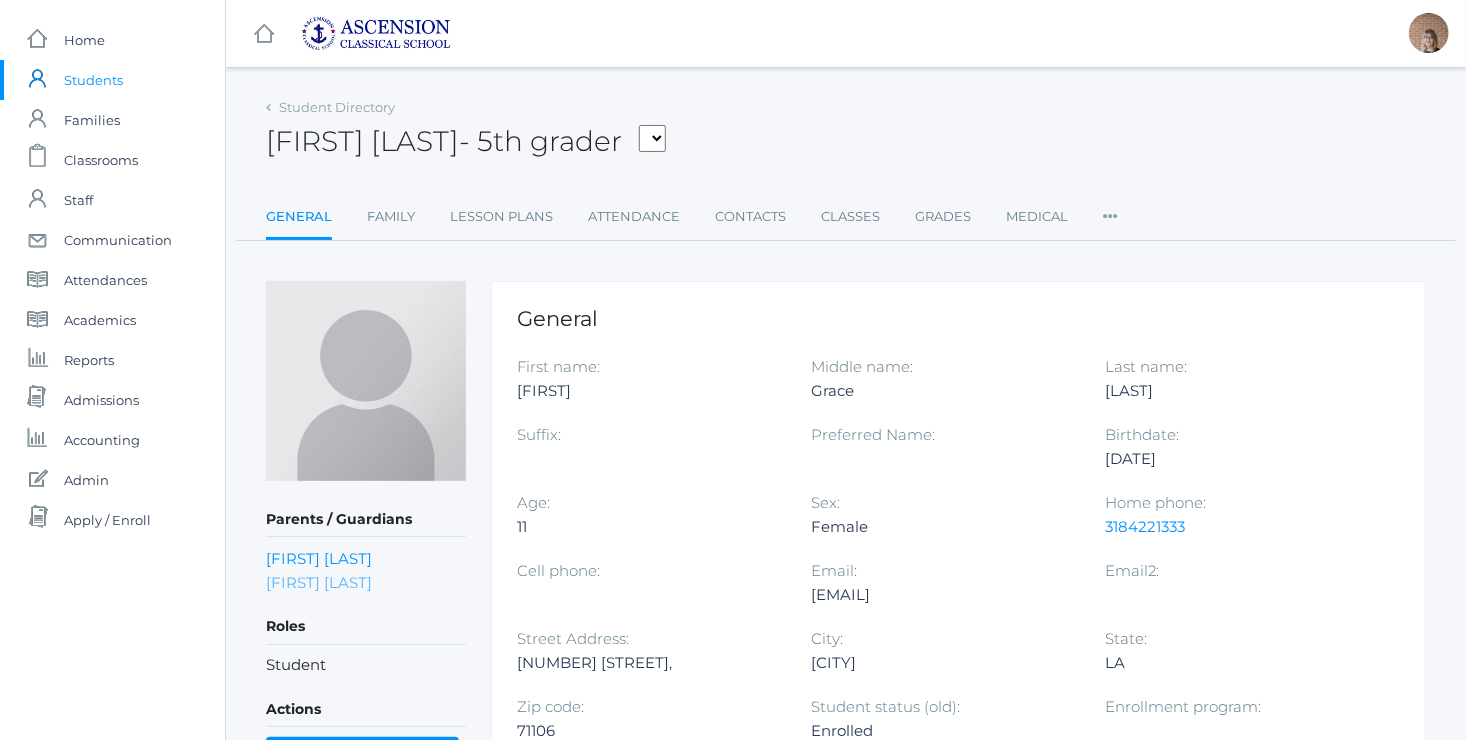 click on "[FIRST] [LAST]" at bounding box center (319, 582) 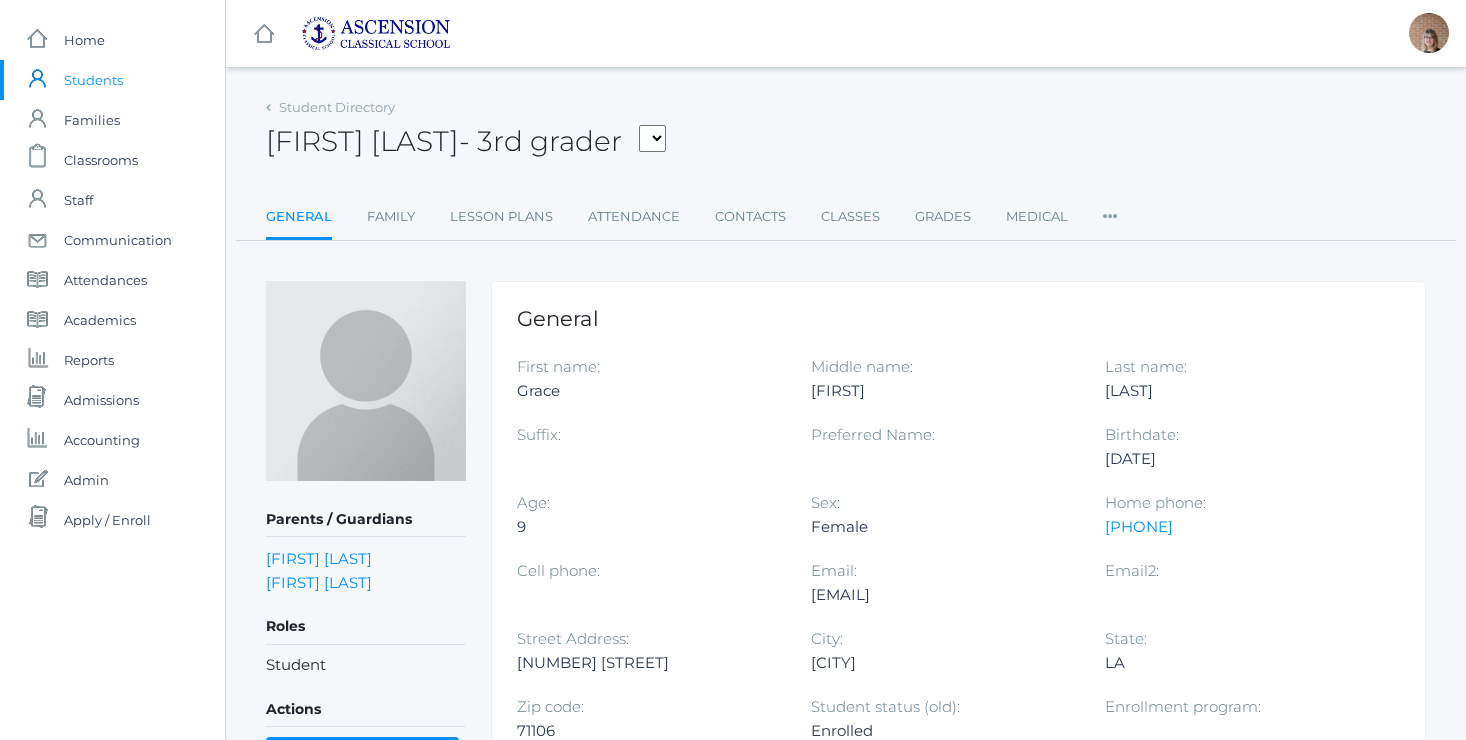 scroll, scrollTop: 0, scrollLeft: 0, axis: both 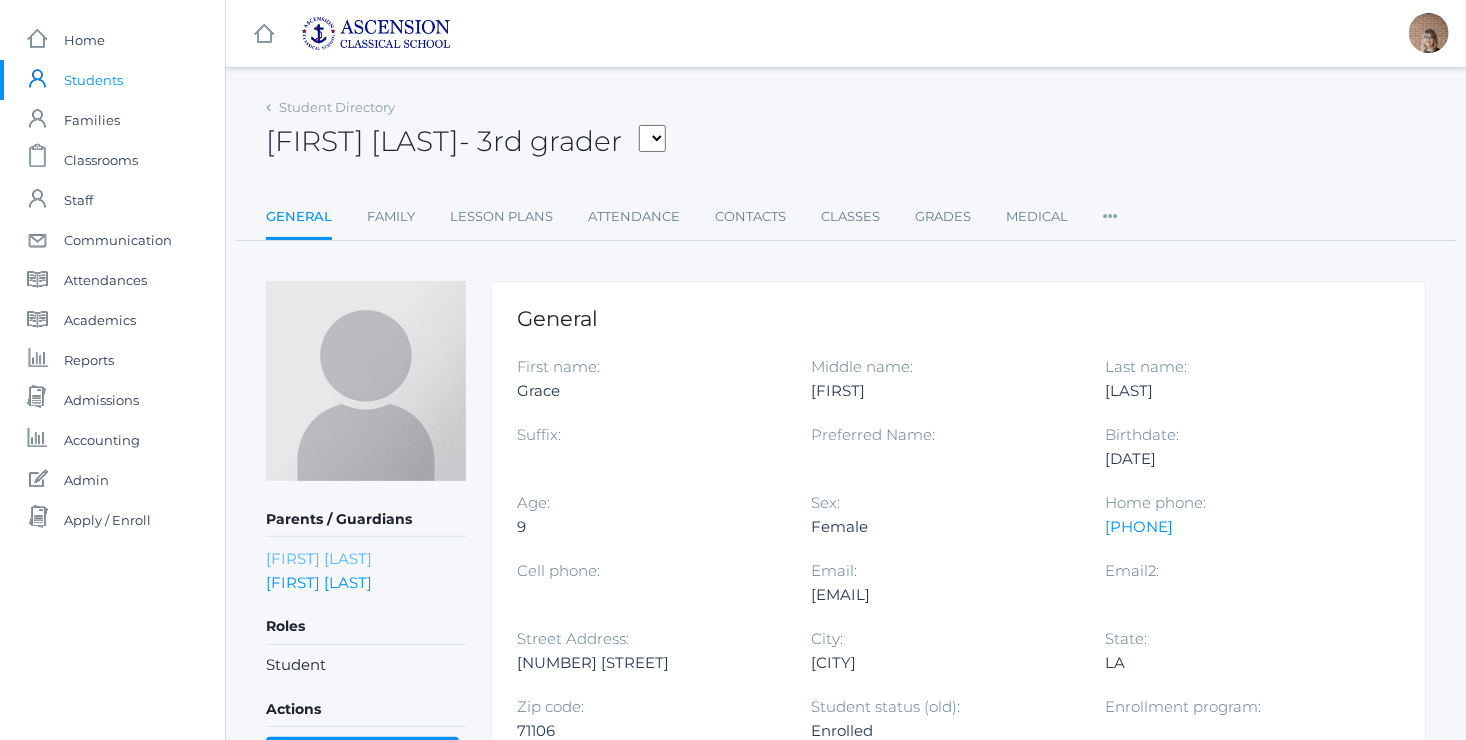 click on "[FIRST] [LAST]" at bounding box center (319, 558) 